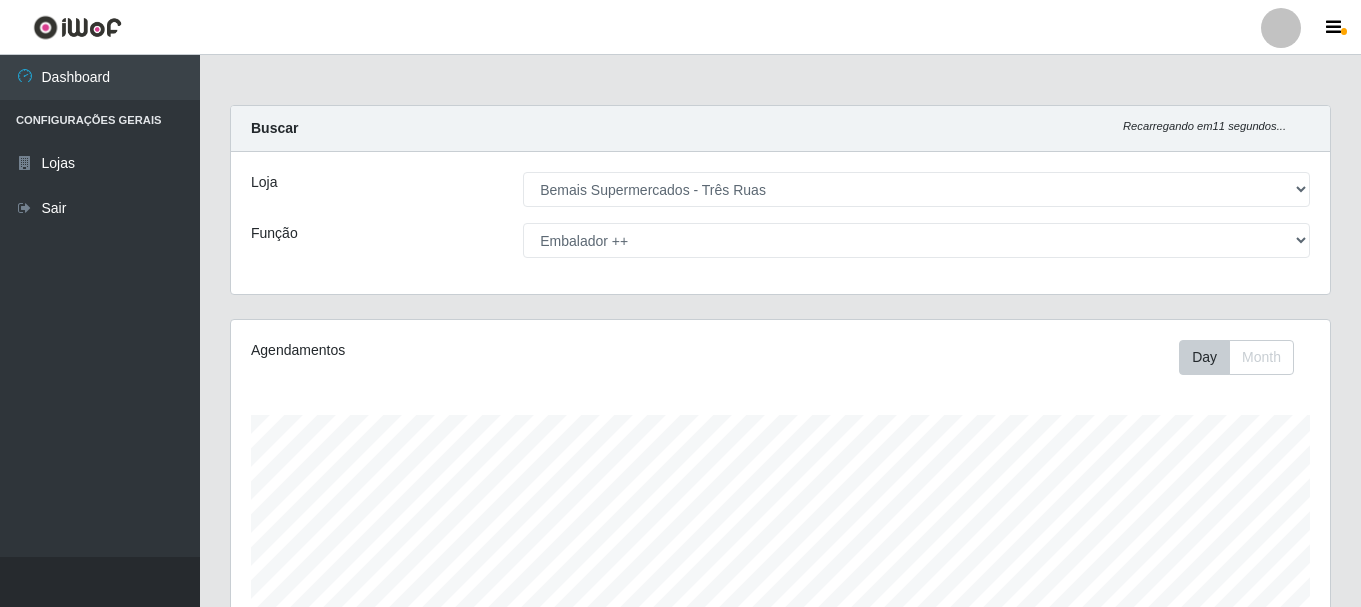 select on "249" 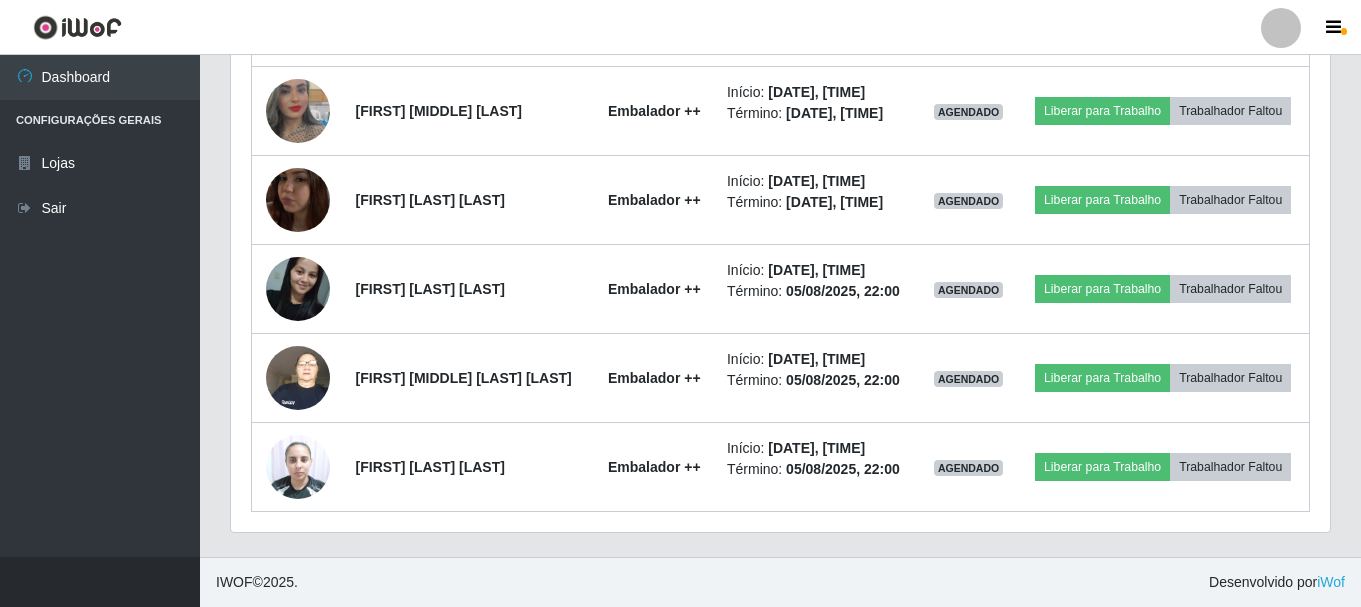 scroll, scrollTop: 999585, scrollLeft: 998901, axis: both 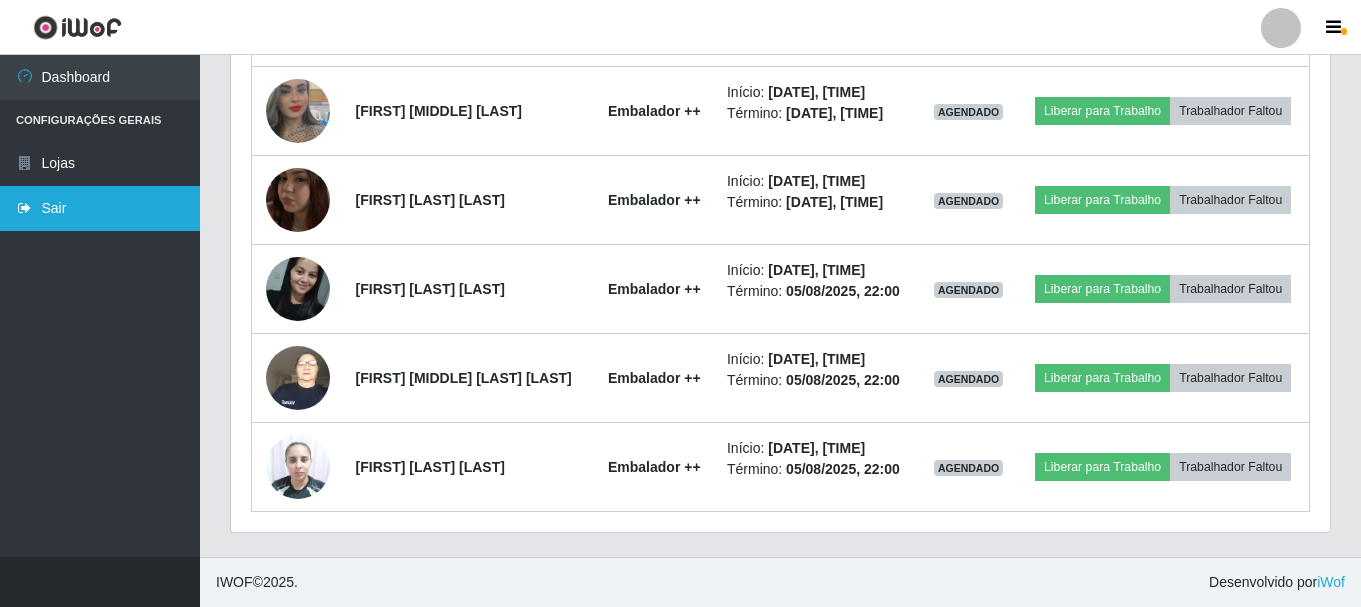 click on "Sair" at bounding box center [100, 208] 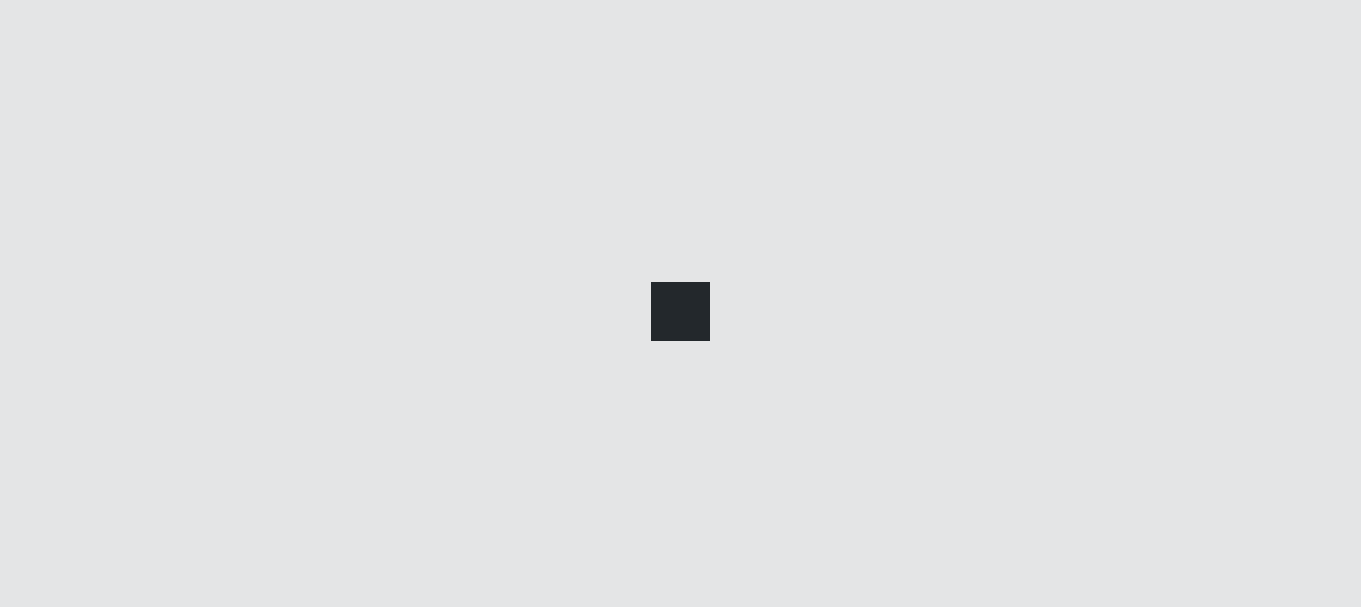 scroll, scrollTop: 0, scrollLeft: 0, axis: both 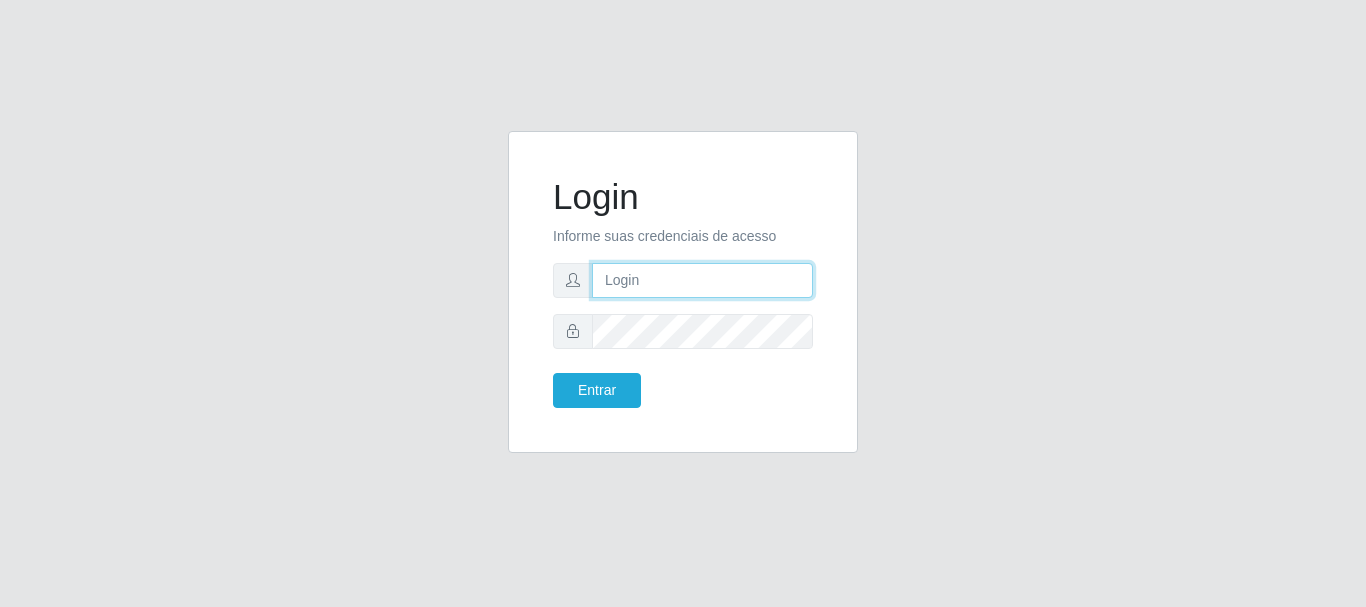 click at bounding box center [702, 280] 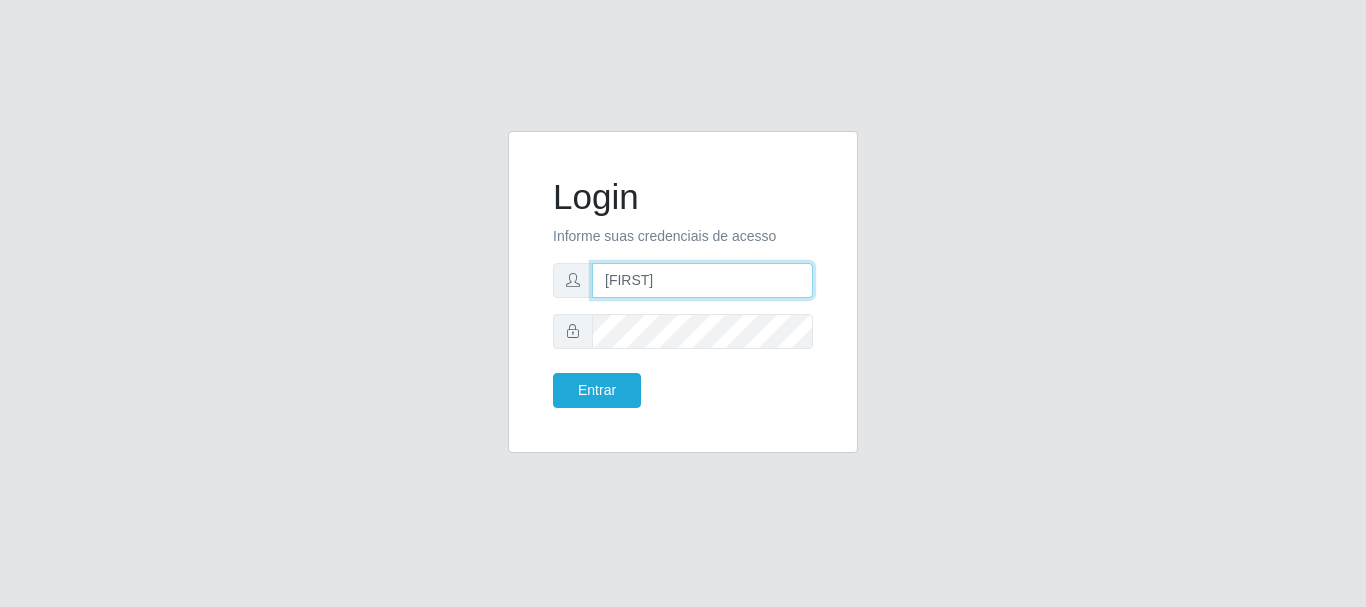 type on "F" 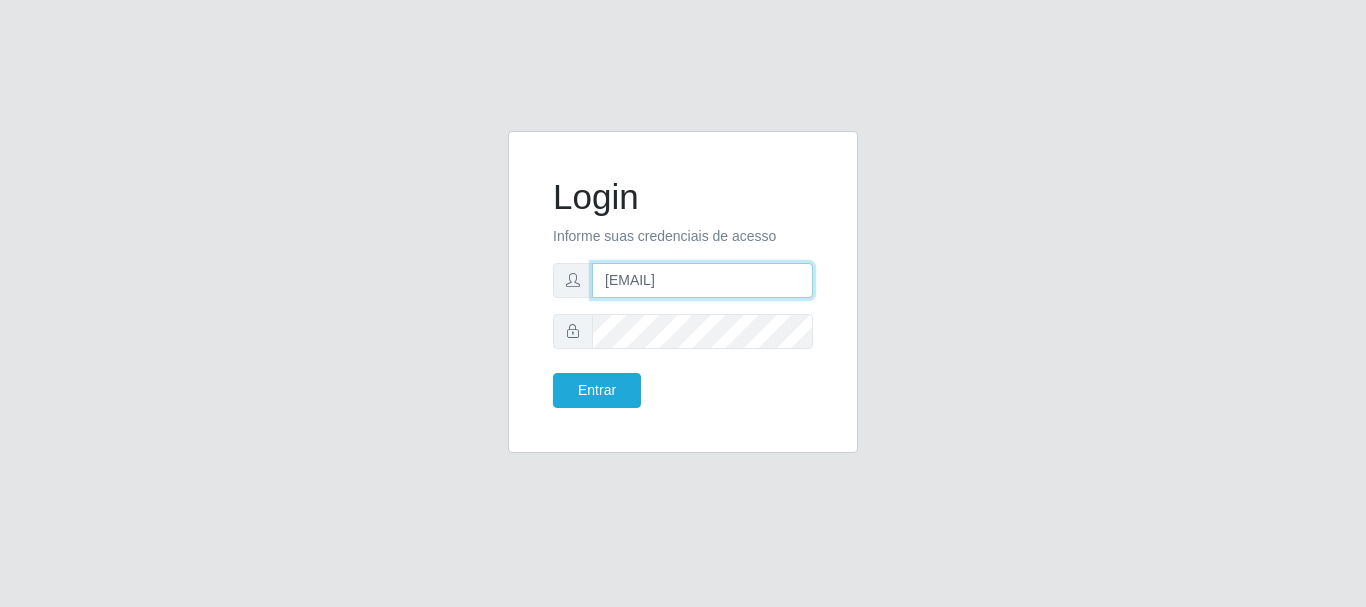 type on "[EMAIL]" 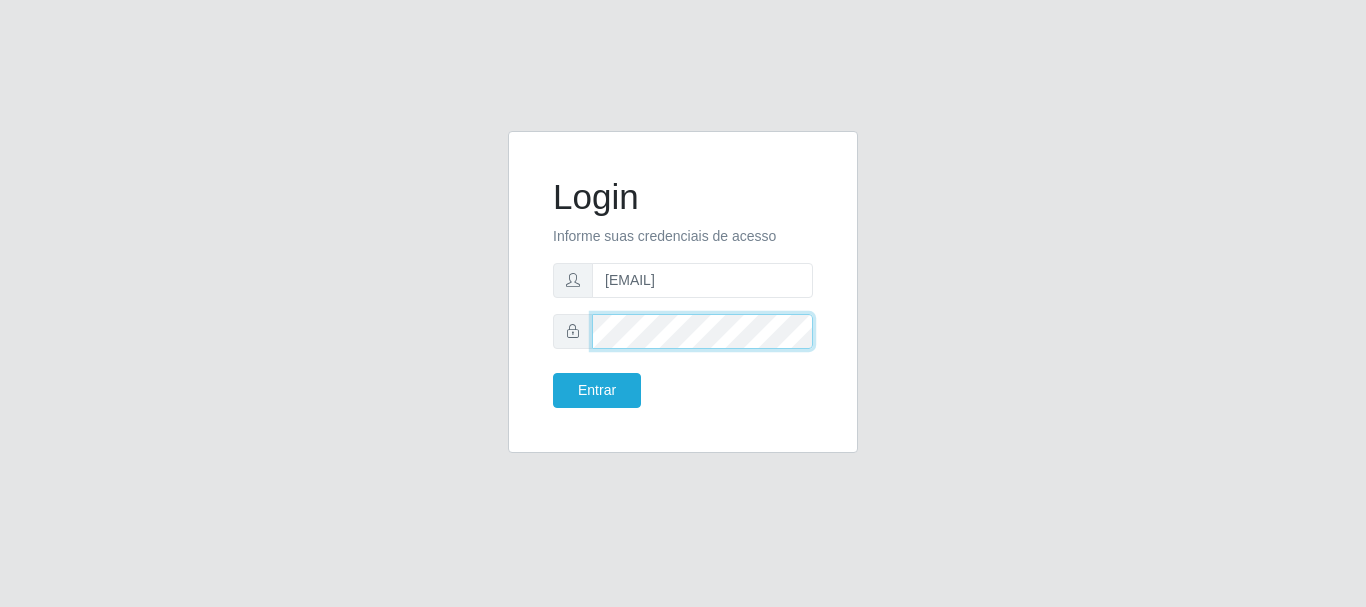 click on "Entrar" at bounding box center (597, 390) 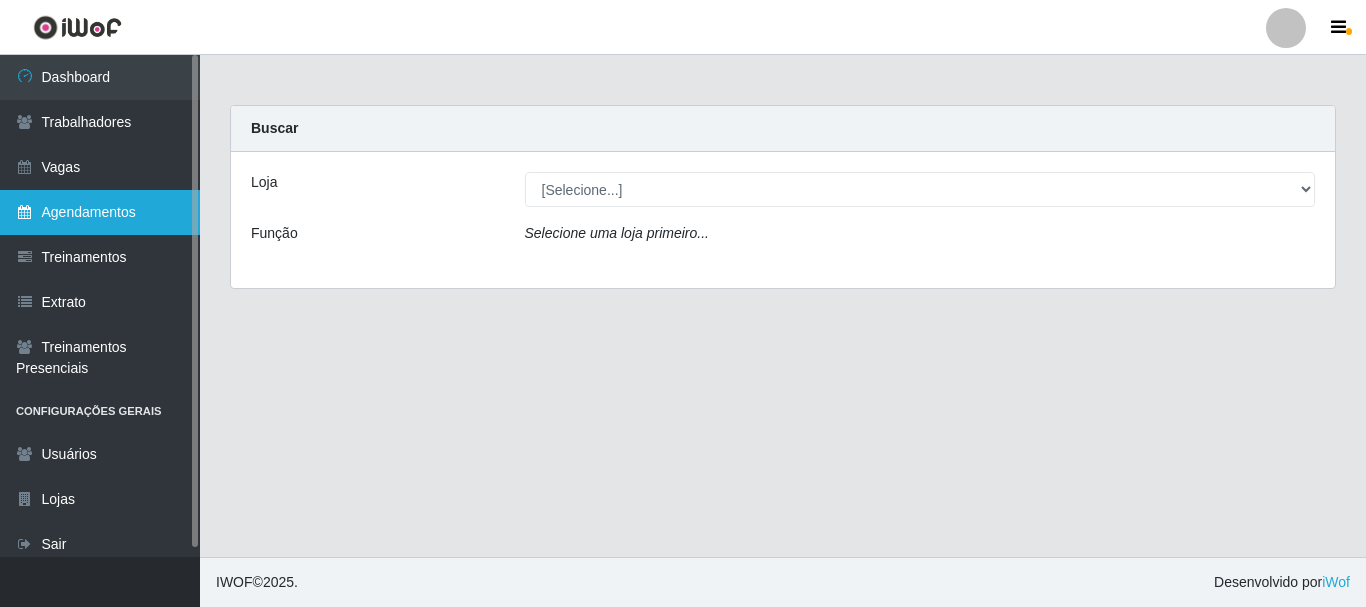 click on "Agendamentos" at bounding box center [100, 212] 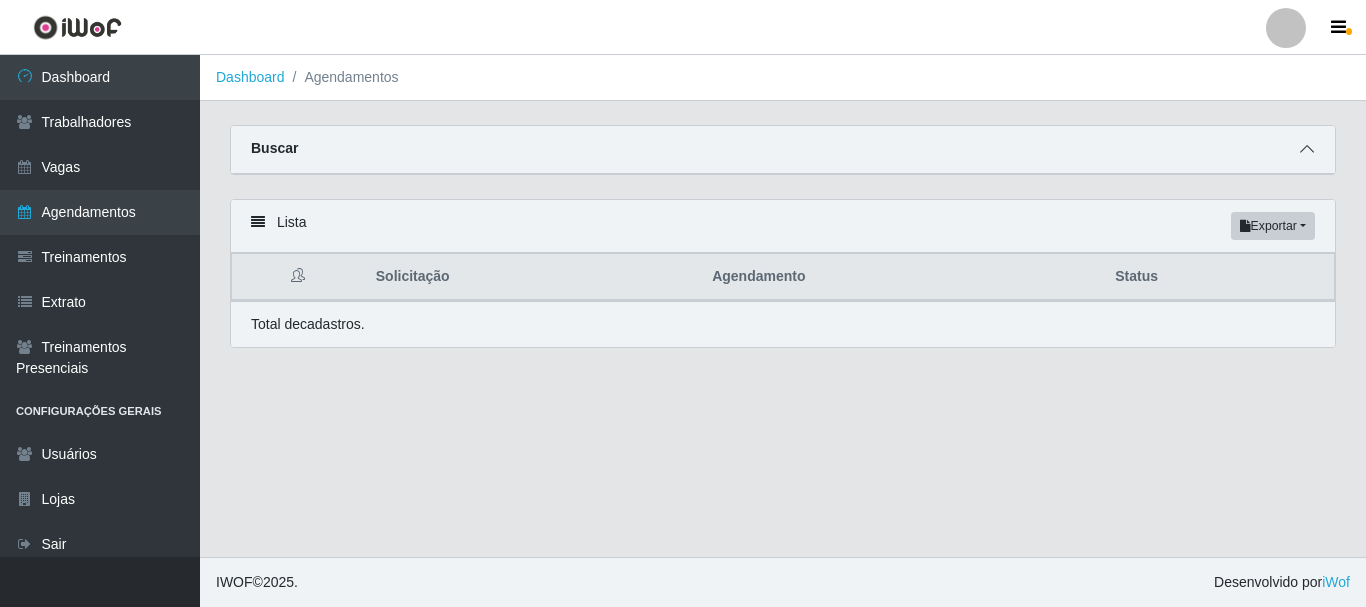 click at bounding box center [1307, 149] 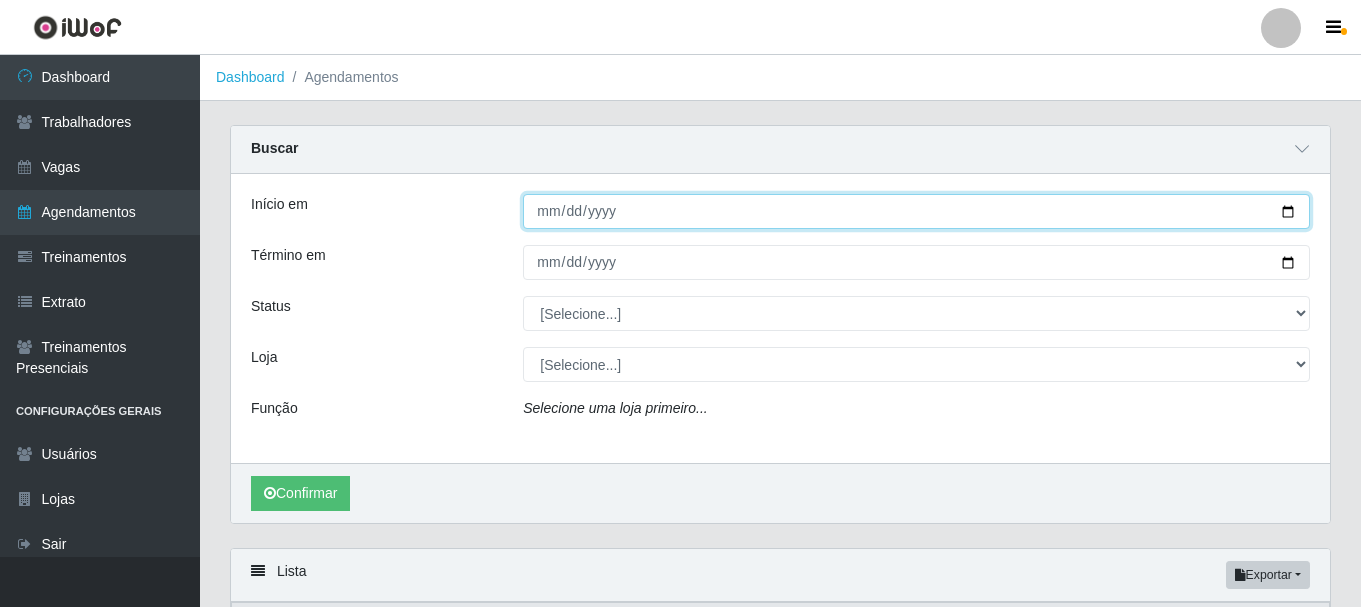 click on "Início em" at bounding box center [916, 211] 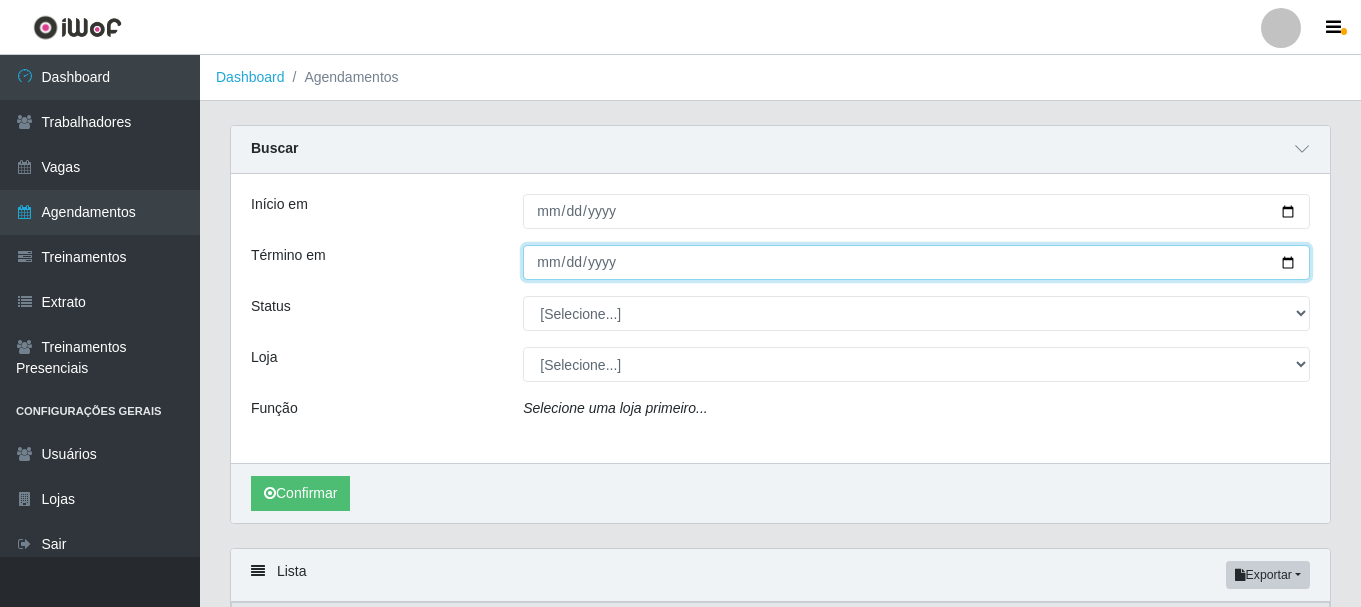 click on "Término em" at bounding box center (916, 262) 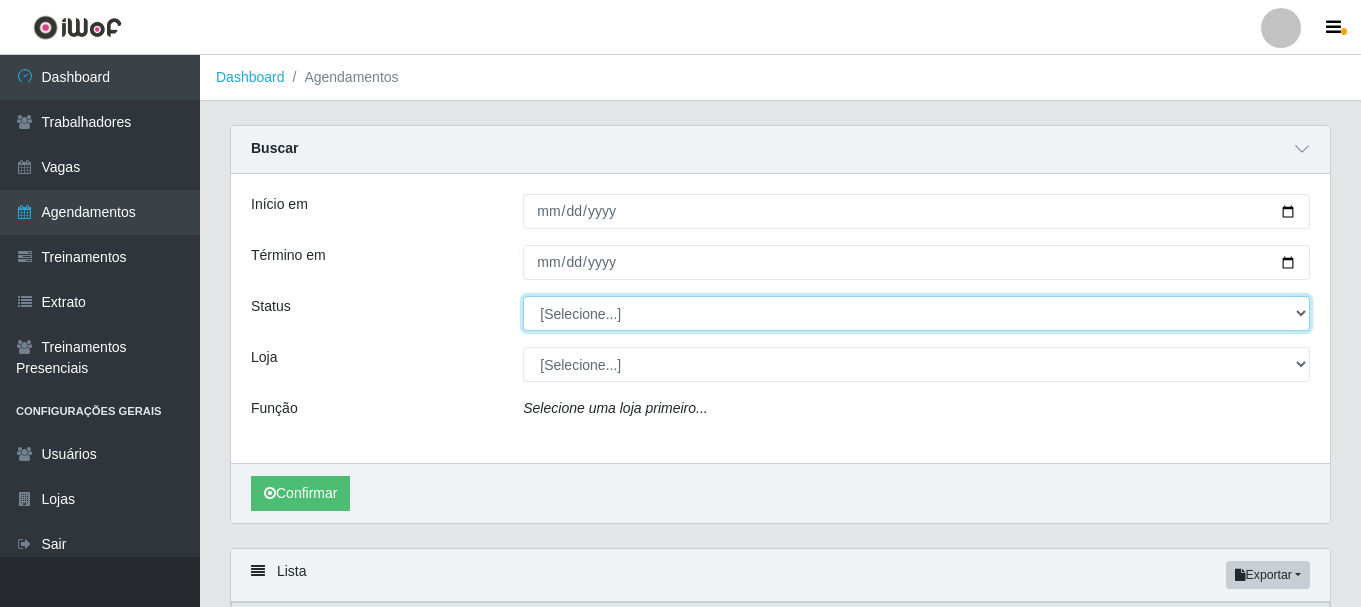 click on "[Selecione...] AGENDADO AGUARDANDO LIBERAR EM ANDAMENTO EM REVISÃO FINALIZADO CANCELADO FALTA" at bounding box center (916, 313) 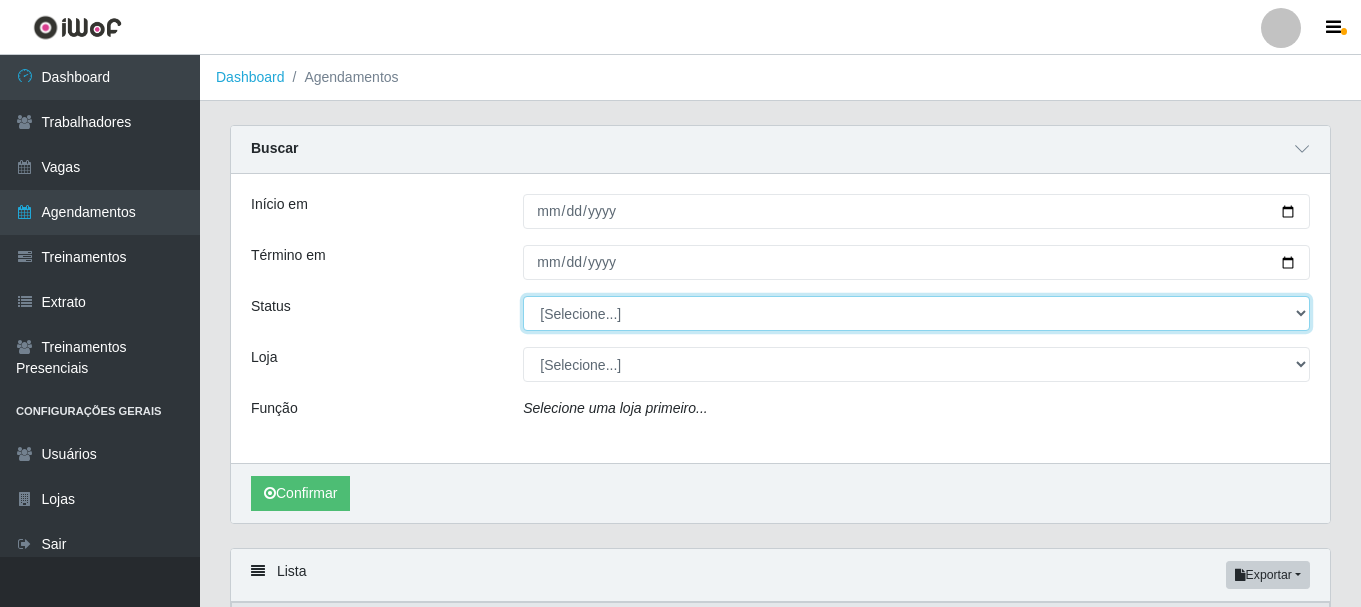 select on "AGENDADO" 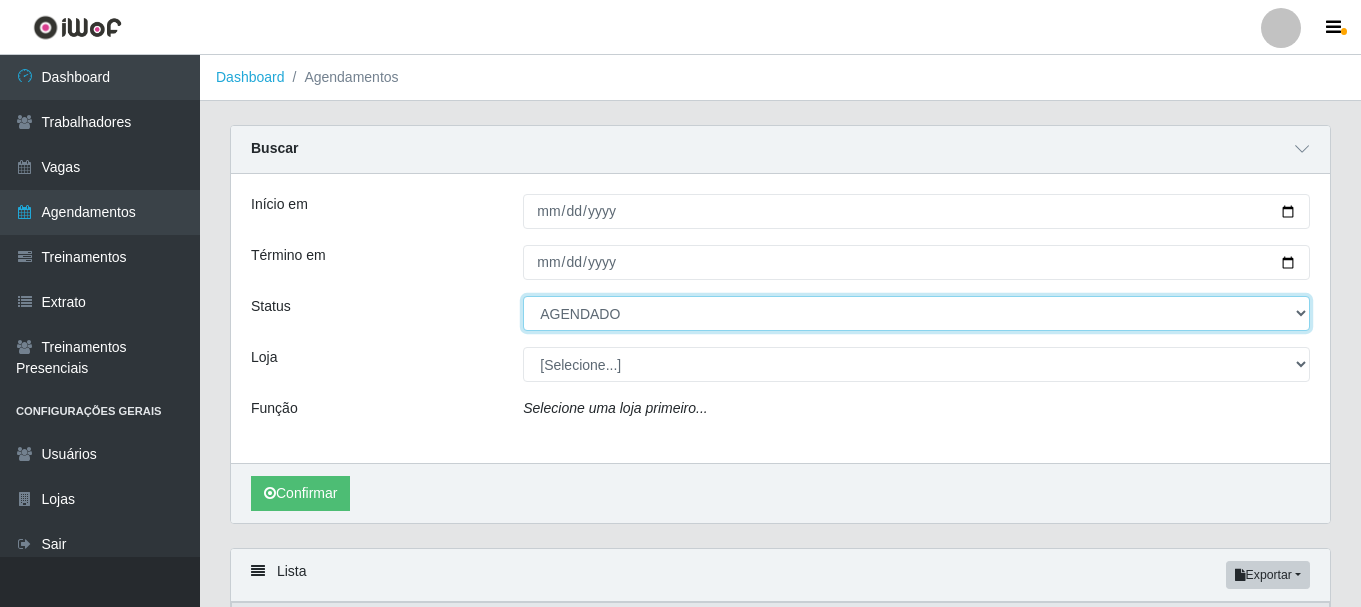 click on "[Selecione...] AGENDADO AGUARDANDO LIBERAR EM ANDAMENTO EM REVISÃO FINALIZADO CANCELADO FALTA" at bounding box center (916, 313) 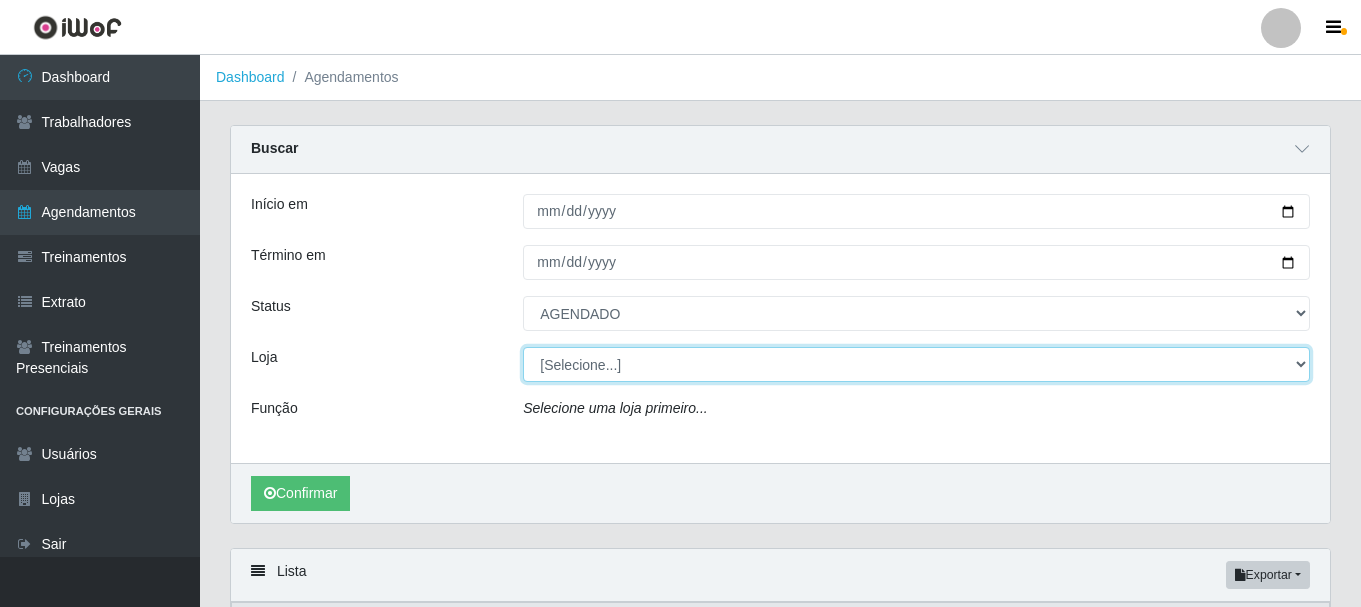 click on "[Selecione...] Bemais Supermercados - Três Ruas" at bounding box center [916, 364] 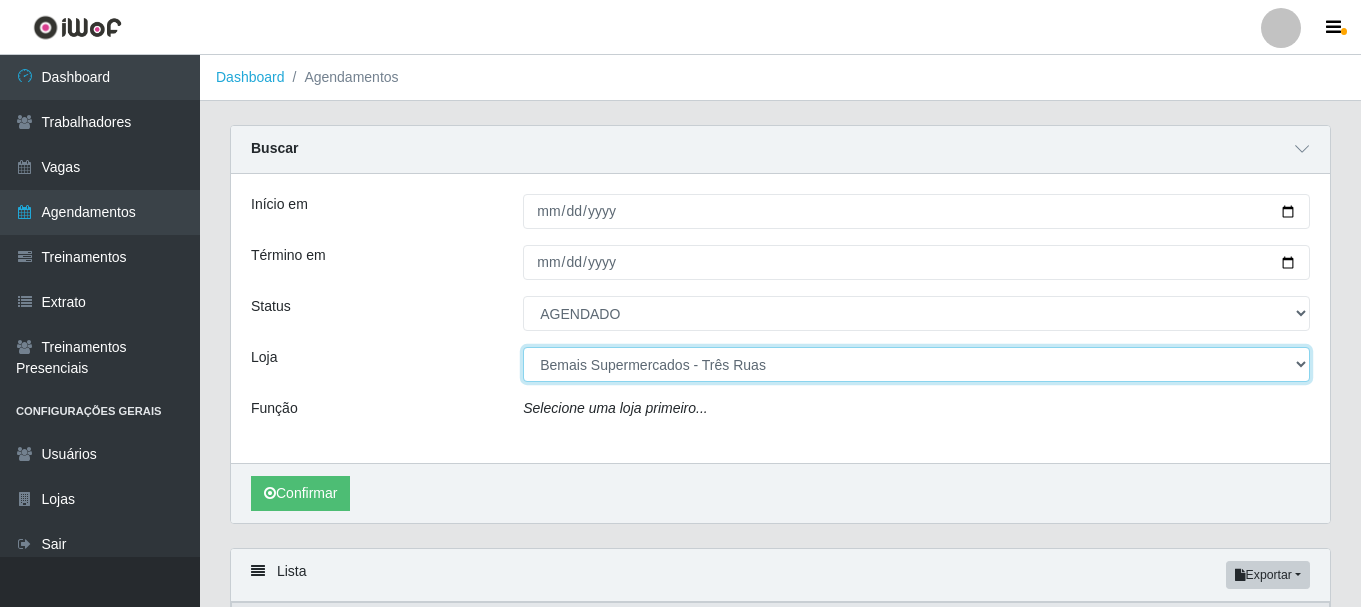click on "[Selecione...] Bemais Supermercados - Três Ruas" at bounding box center (916, 364) 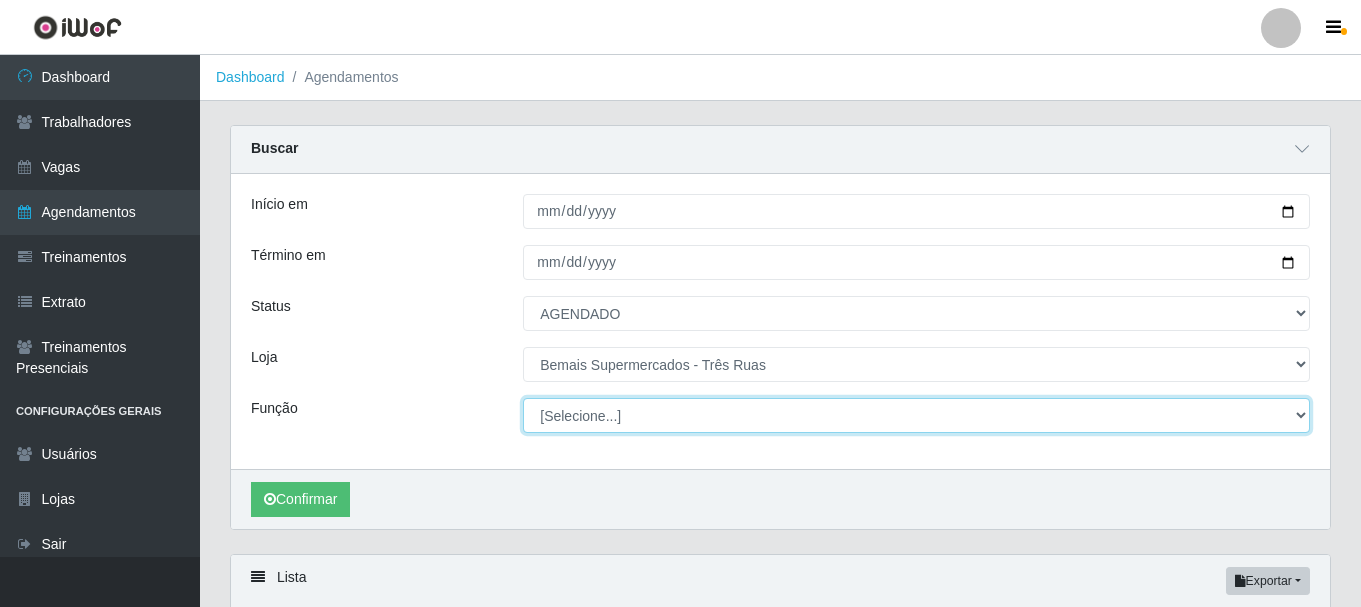 click on "[Selecione...] ASG ASG + ASG ++ Auxiliar de Depósito  Auxiliar de Depósito + Auxiliar de Depósito ++ Auxiliar de Estacionamento Auxiliar de Estacionamento + Auxiliar de Estacionamento ++ Auxiliar de Sushiman Auxiliar de Sushiman+ Auxiliar de Sushiman++ Balconista de Açougue  Balconista de Açougue + Balconista de Açougue ++ Balconista de Frios Balconista de Frios + Balconista de Frios ++ Balconista de Padaria  Balconista de Padaria + Balconista de Padaria ++ Embalador Embalador + Embalador ++ Operador de Caixa Operador de Caixa + Operador de Caixa ++ Repositor  Repositor + Repositor ++ Repositor de Hortifruti Repositor de Hortifruti + Repositor de Hortifruti ++" at bounding box center (916, 415) 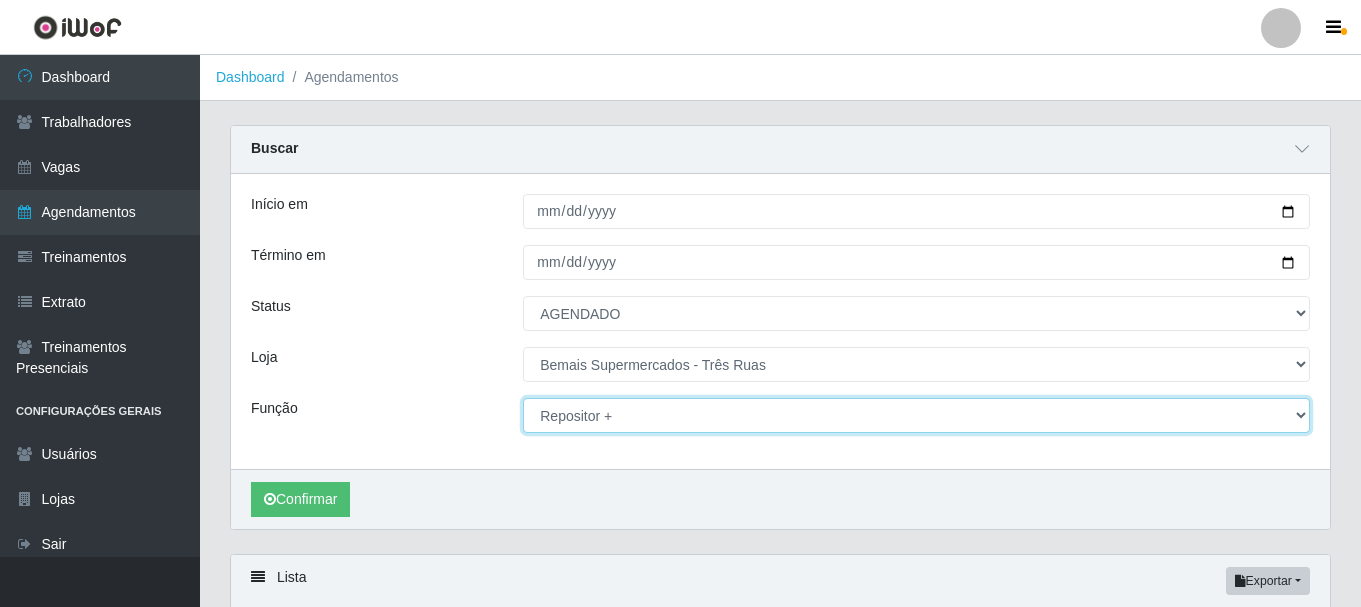 click on "[Selecione...] ASG ASG + ASG ++ Auxiliar de Depósito  Auxiliar de Depósito + Auxiliar de Depósito ++ Auxiliar de Estacionamento Auxiliar de Estacionamento + Auxiliar de Estacionamento ++ Auxiliar de Sushiman Auxiliar de Sushiman+ Auxiliar de Sushiman++ Balconista de Açougue  Balconista de Açougue + Balconista de Açougue ++ Balconista de Frios Balconista de Frios + Balconista de Frios ++ Balconista de Padaria  Balconista de Padaria + Balconista de Padaria ++ Embalador Embalador + Embalador ++ Operador de Caixa Operador de Caixa + Operador de Caixa ++ Repositor  Repositor + Repositor ++ Repositor de Hortifruti Repositor de Hortifruti + Repositor de Hortifruti ++" at bounding box center [916, 415] 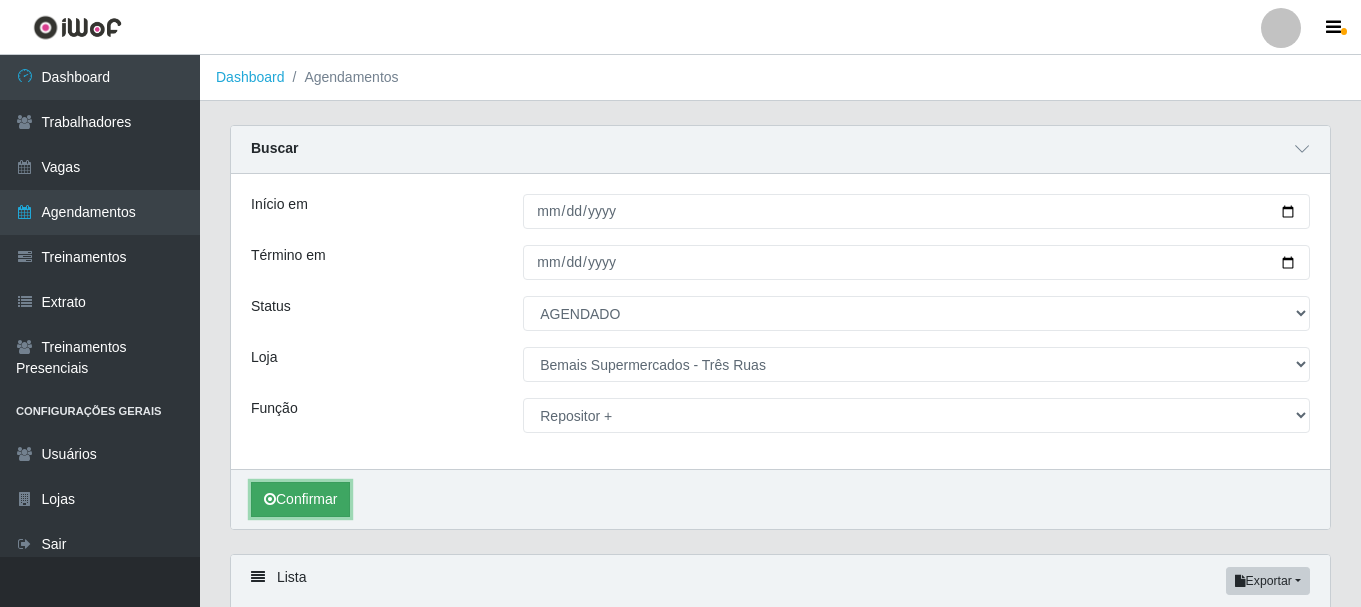 click on "Confirmar" at bounding box center (300, 499) 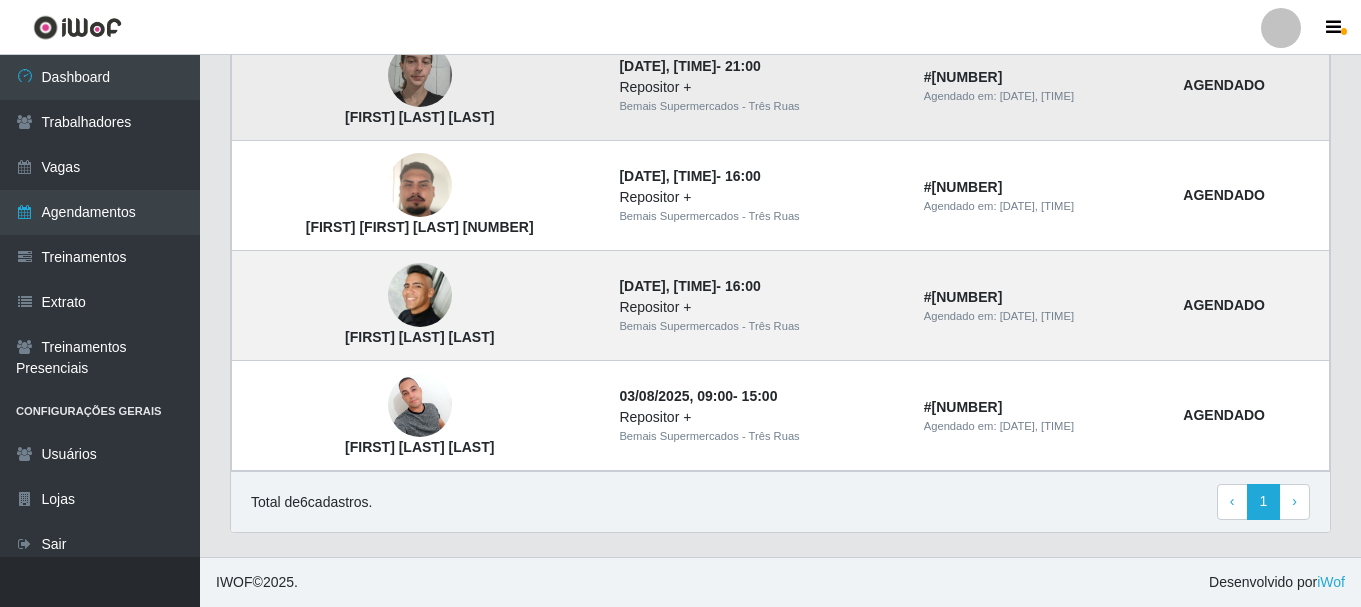 scroll, scrollTop: 846, scrollLeft: 0, axis: vertical 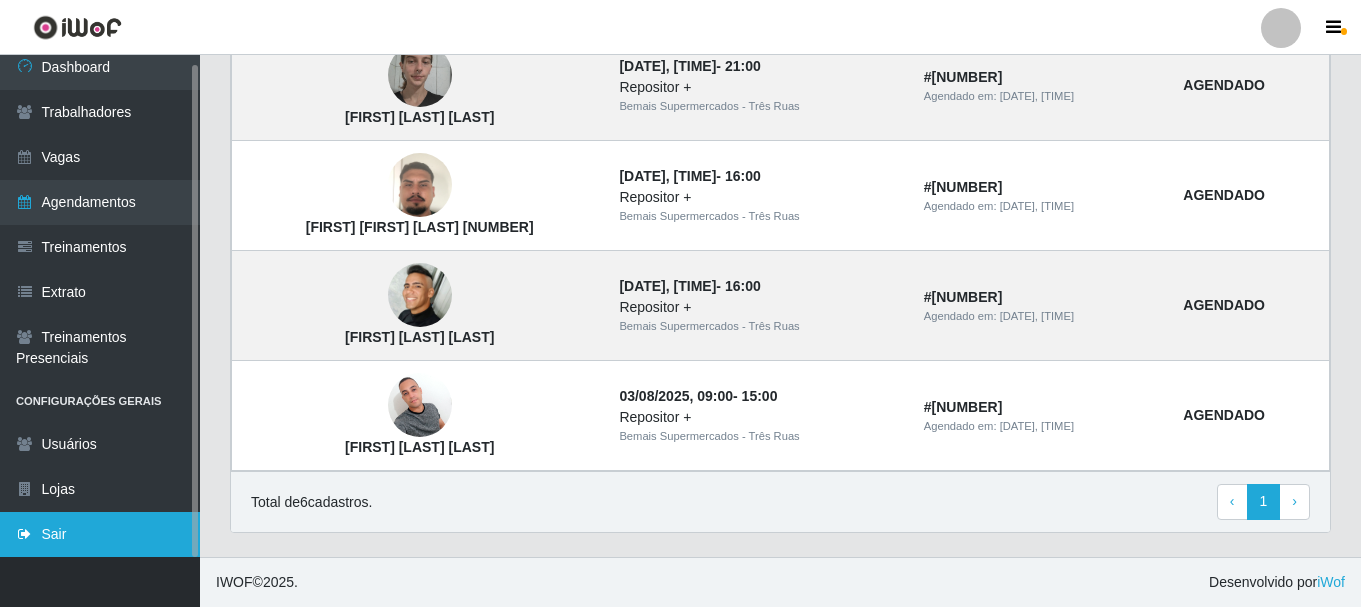 click on "Sair" at bounding box center [100, 534] 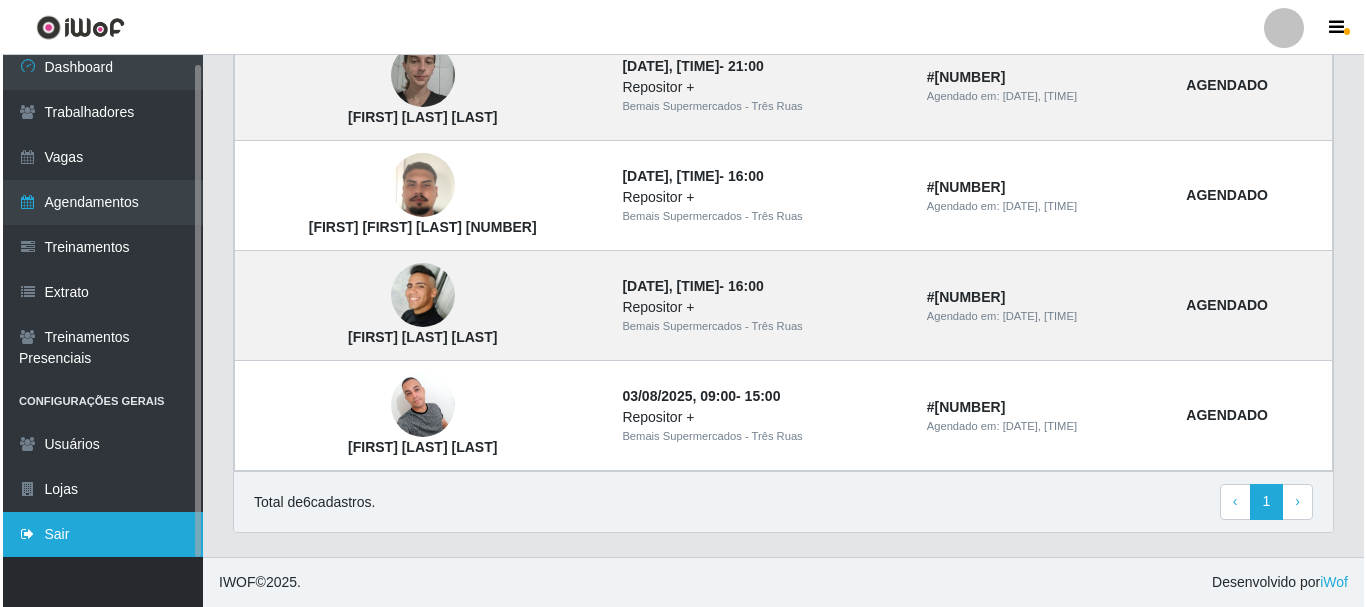scroll, scrollTop: 0, scrollLeft: 0, axis: both 